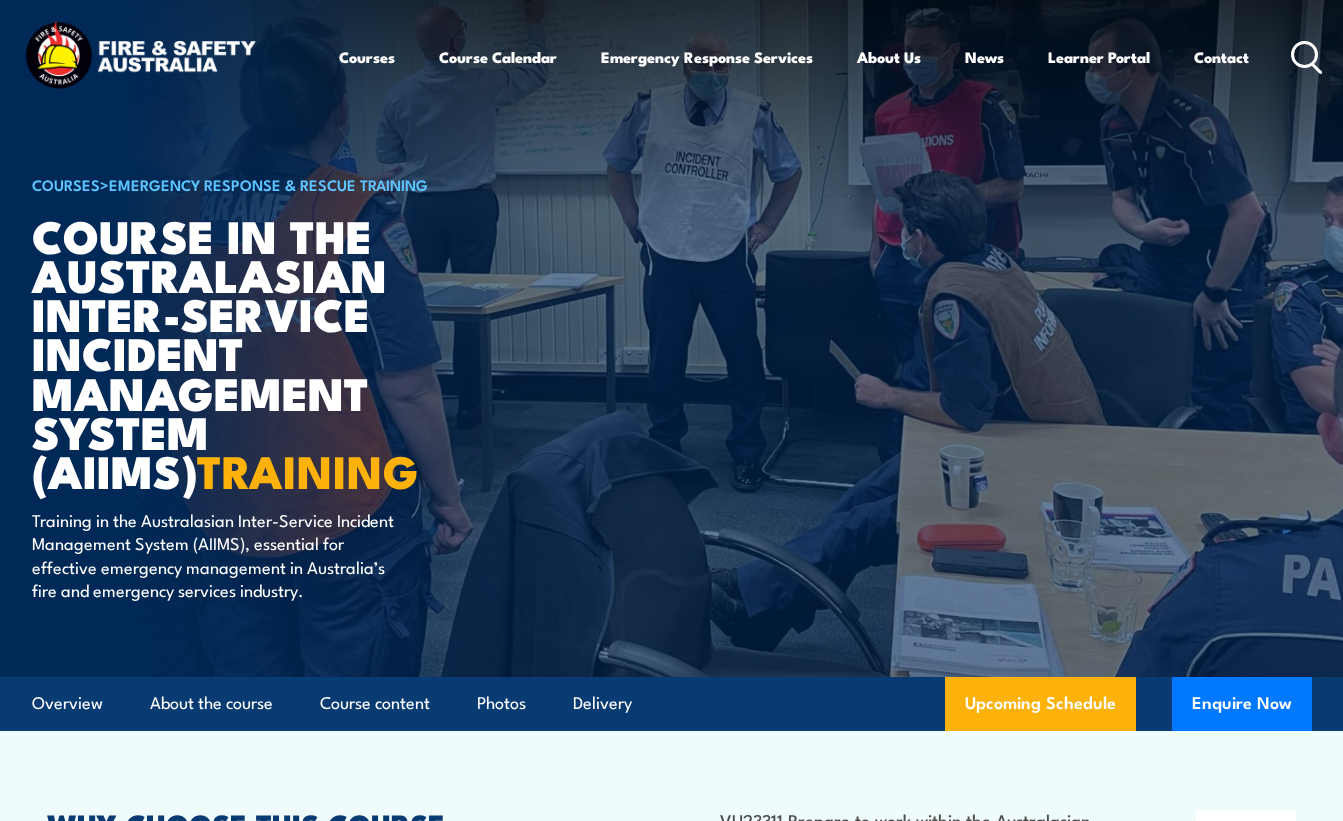 scroll, scrollTop: 0, scrollLeft: 0, axis: both 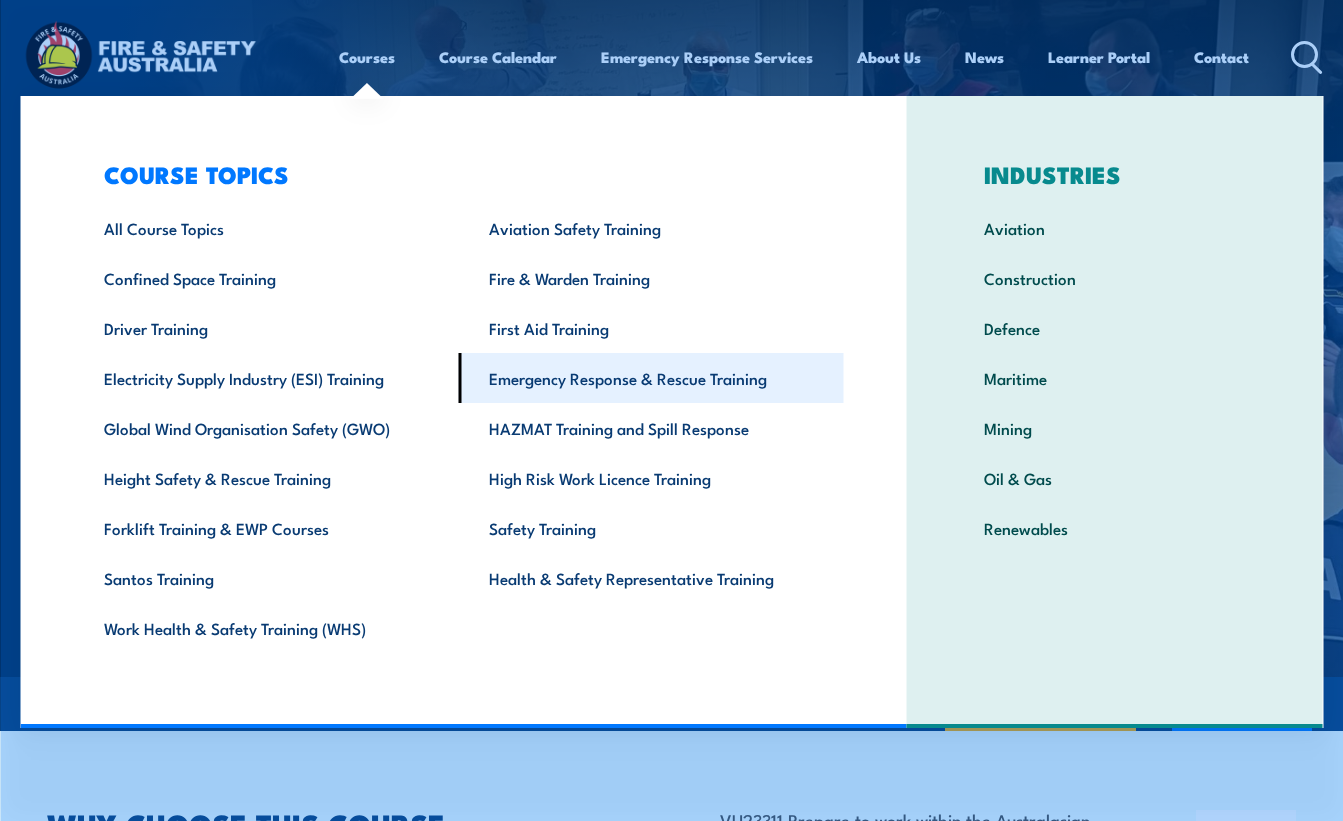 click on "Emergency Response & Rescue Training" at bounding box center (650, 378) 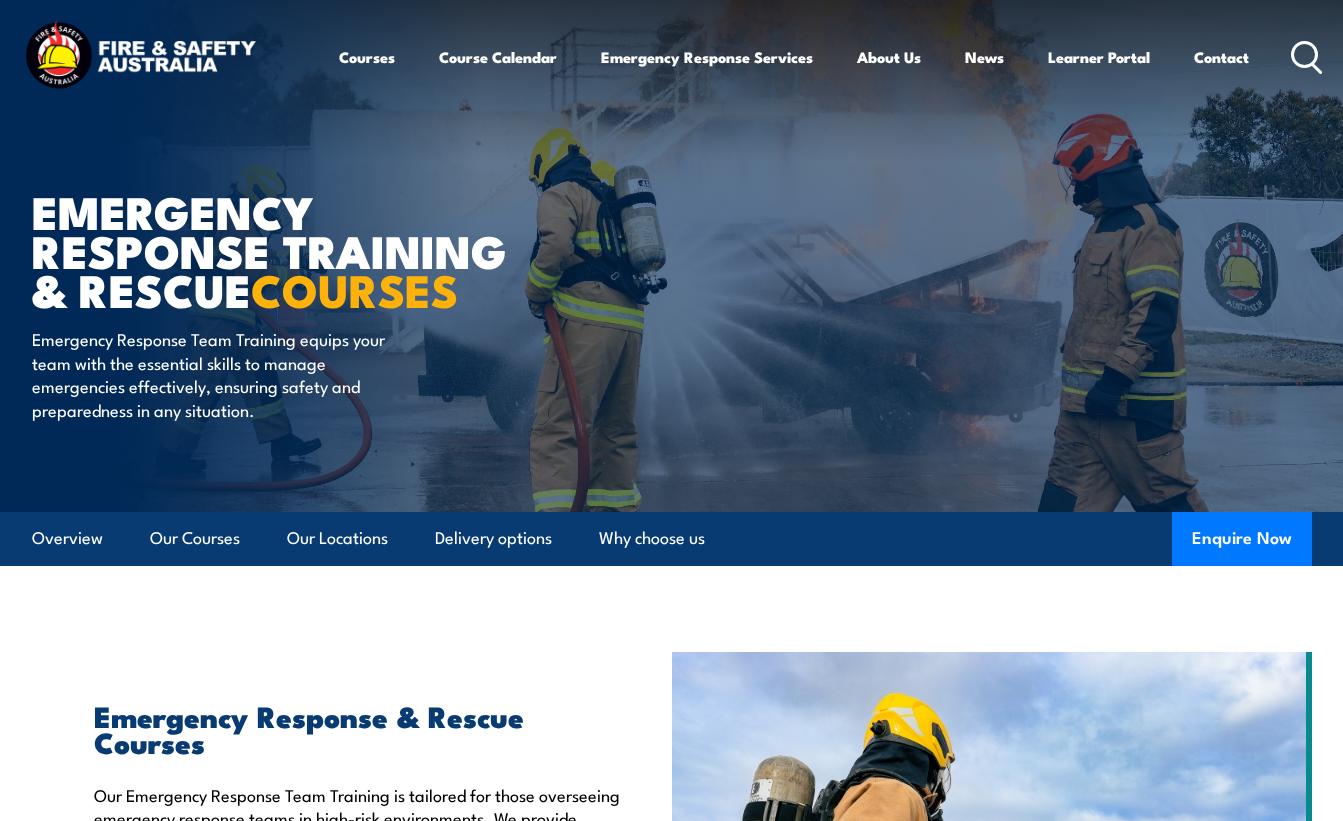 scroll, scrollTop: 0, scrollLeft: 0, axis: both 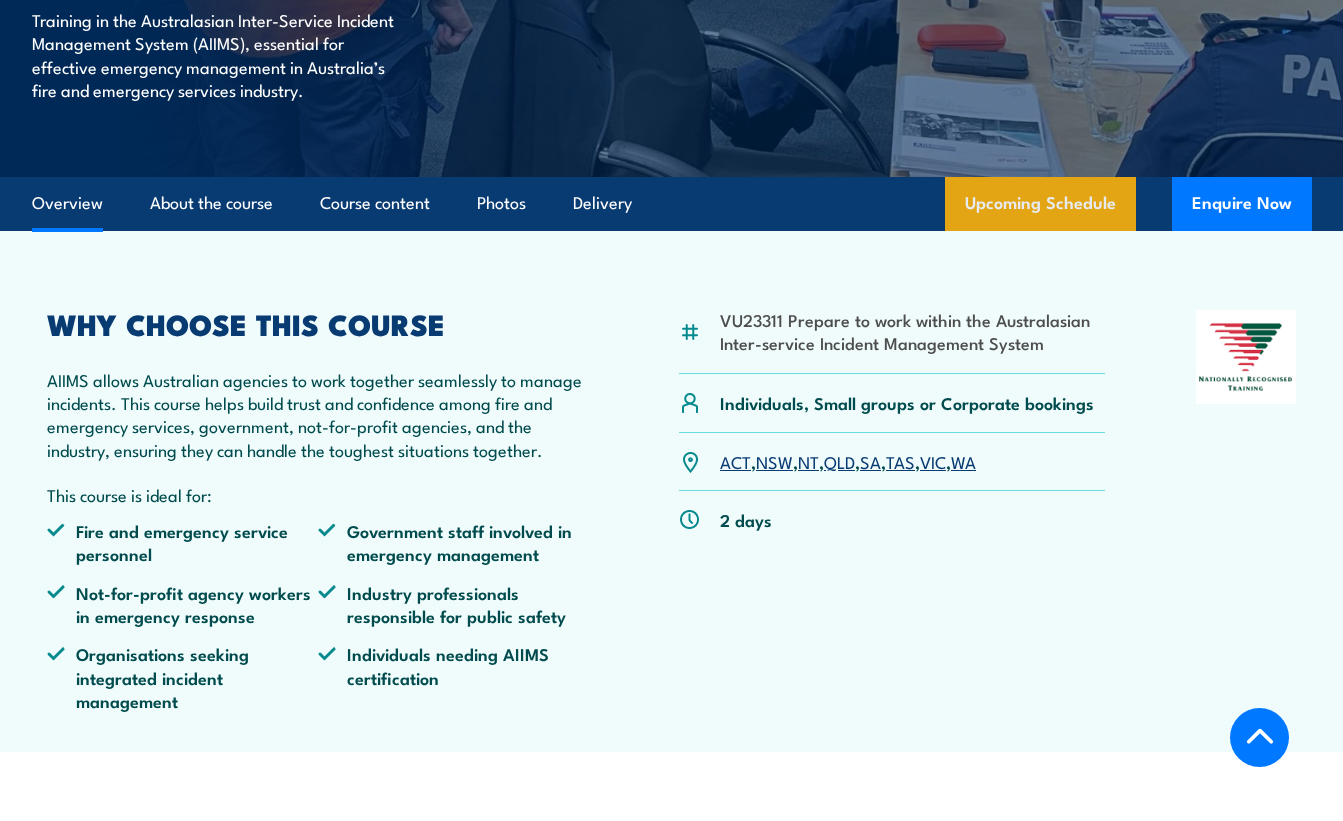 click on "Upcoming Schedule" at bounding box center (1040, 204) 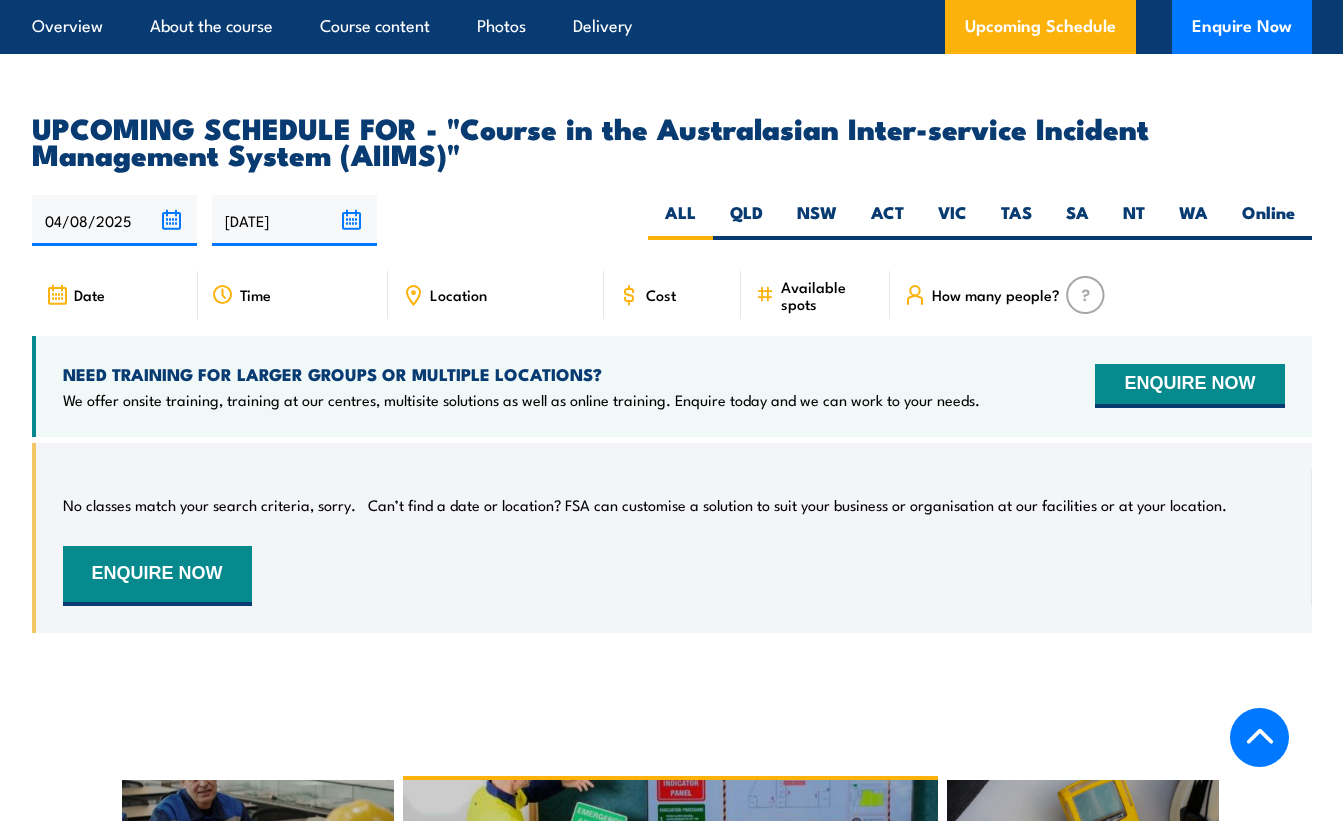 scroll, scrollTop: 3277, scrollLeft: 0, axis: vertical 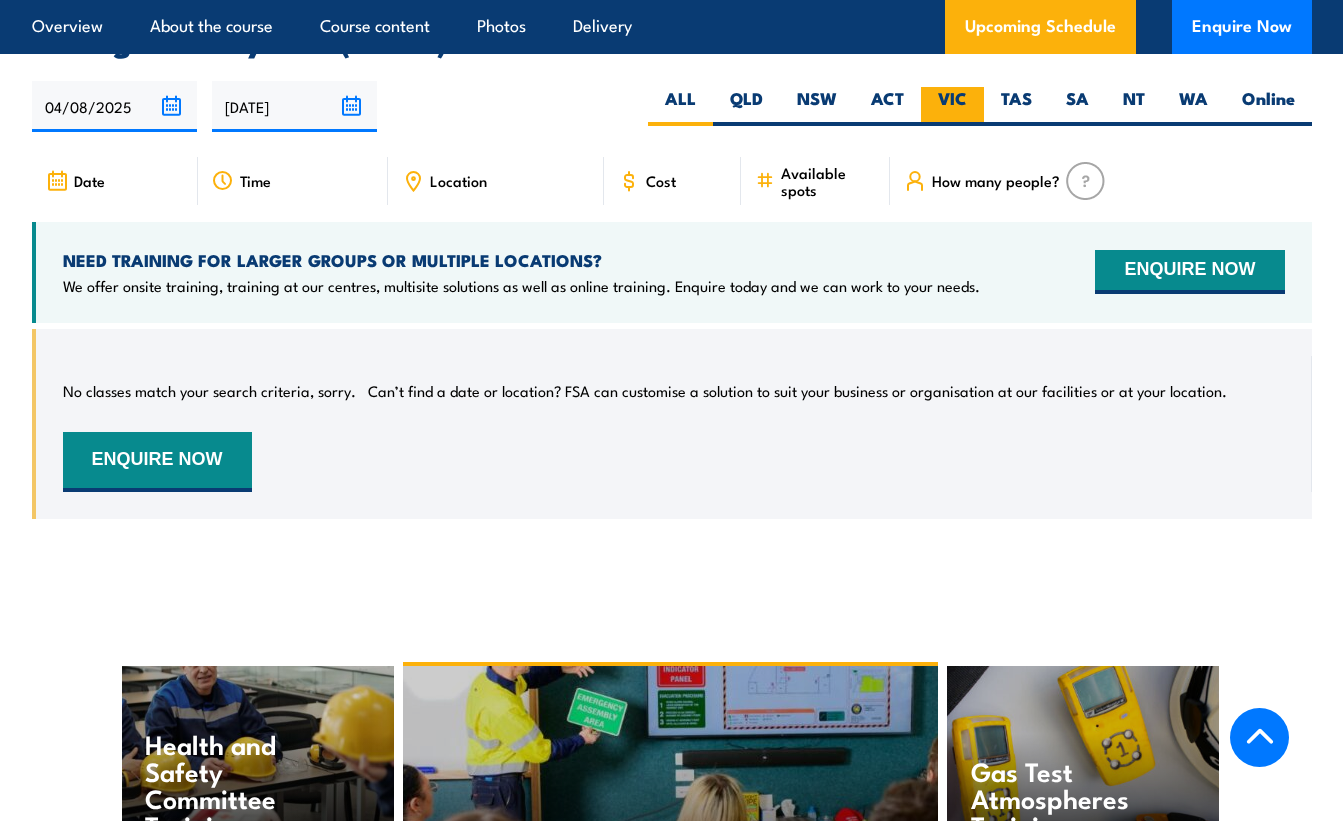 click on "VIC" at bounding box center (952, 106) 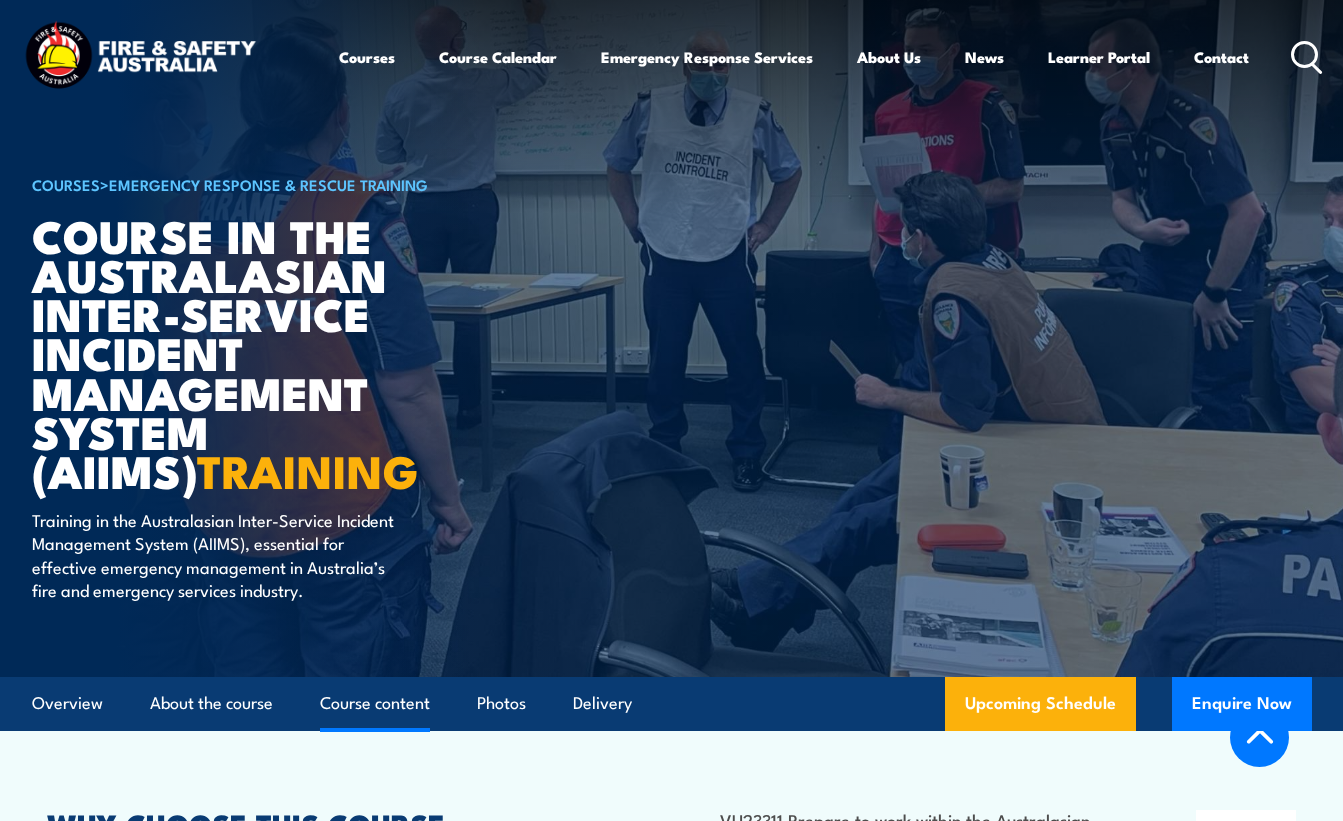 scroll, scrollTop: 2894, scrollLeft: 0, axis: vertical 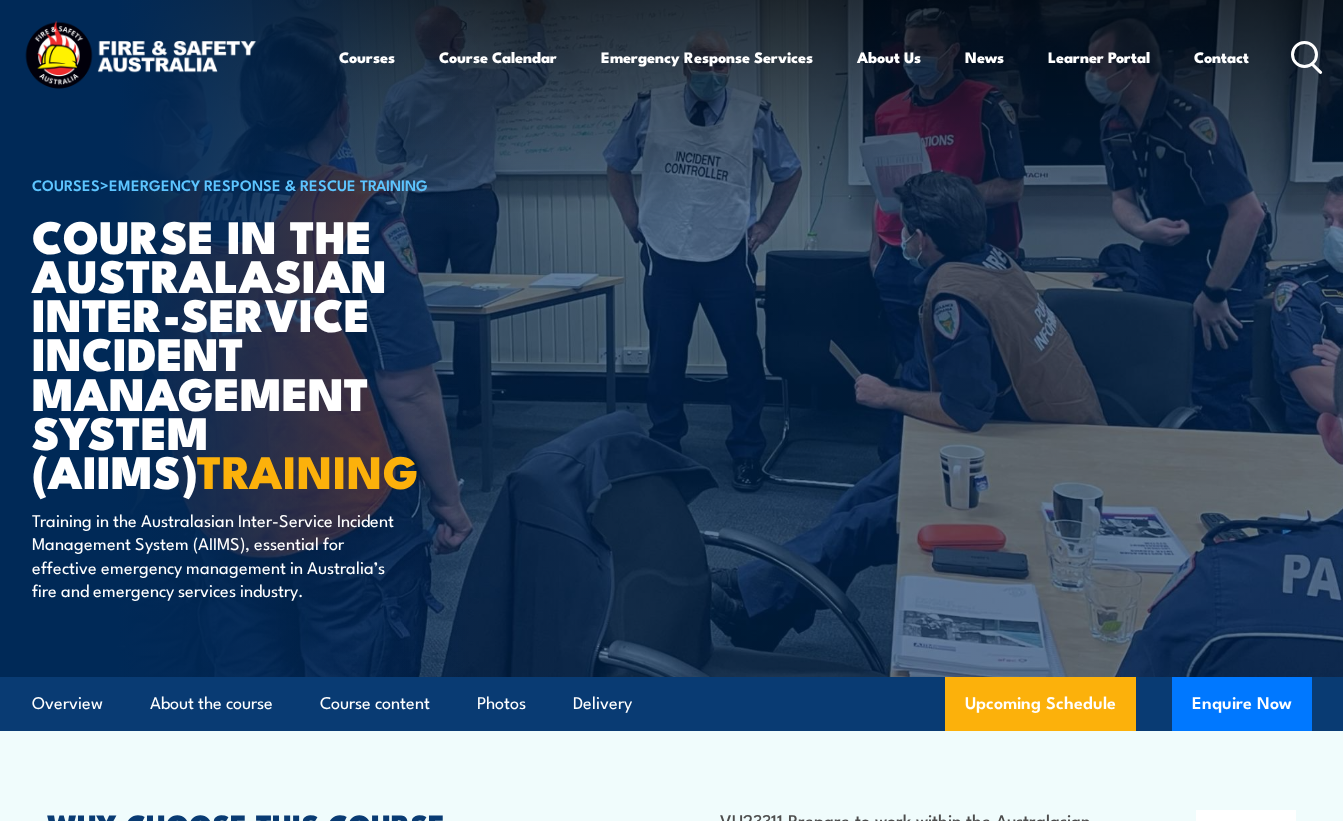 click at bounding box center [140, 57] 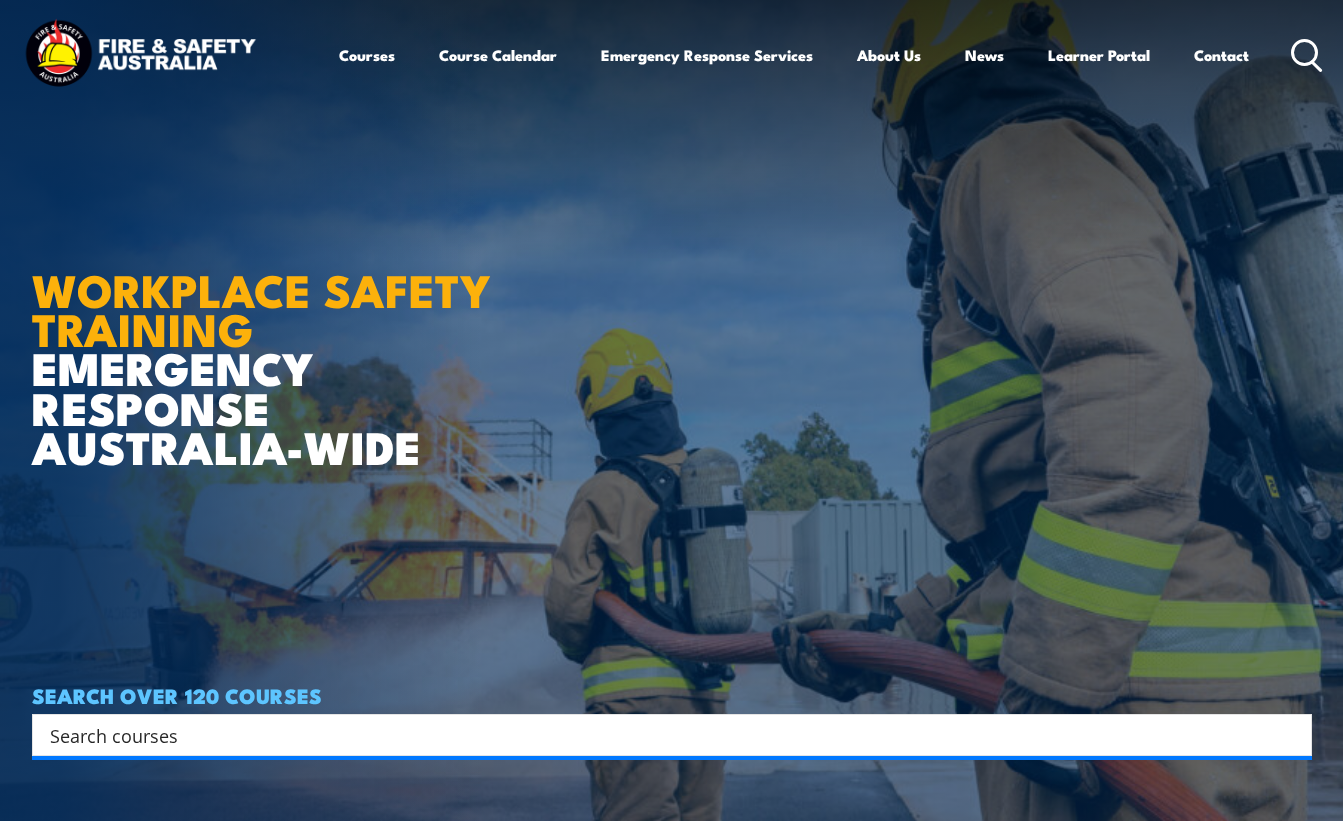 scroll, scrollTop: 0, scrollLeft: 0, axis: both 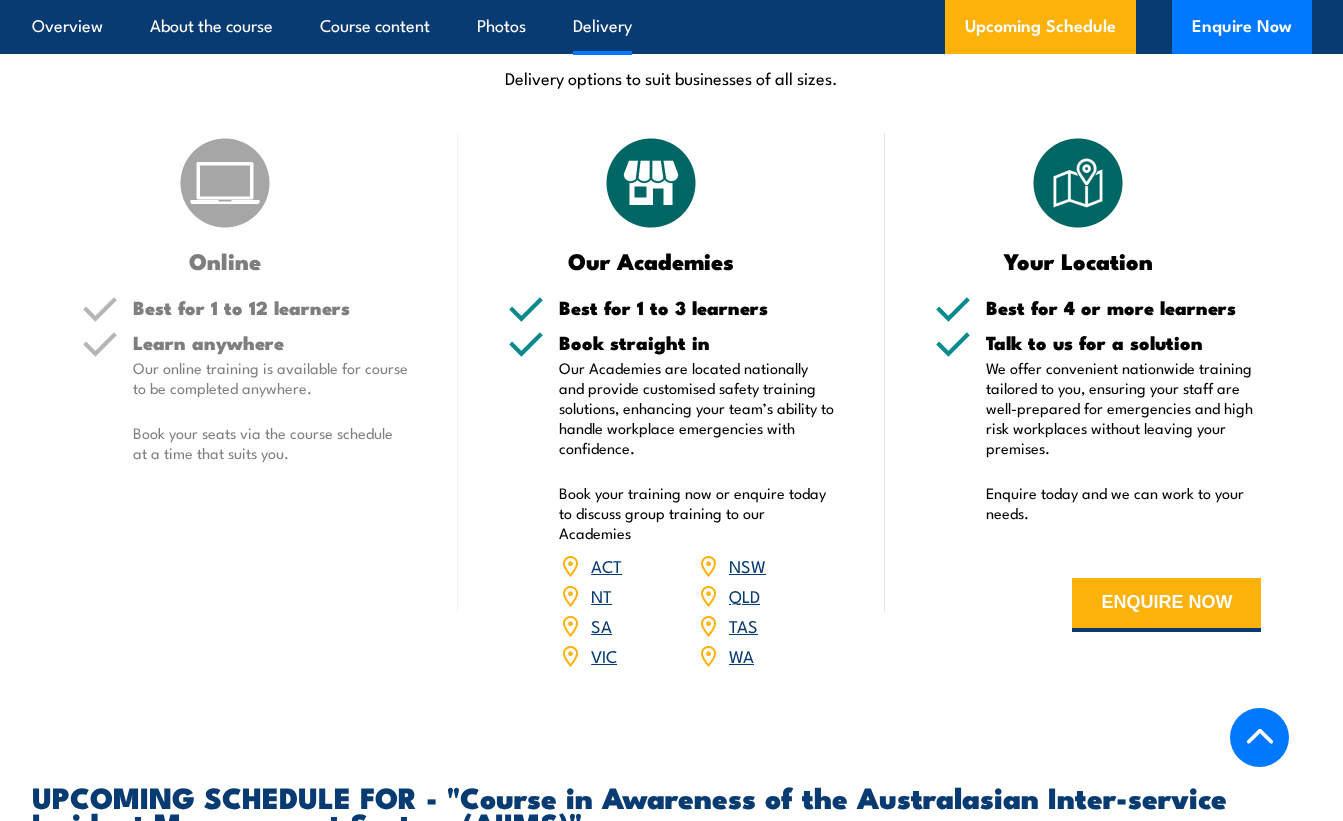click on "VIC" at bounding box center (604, 655) 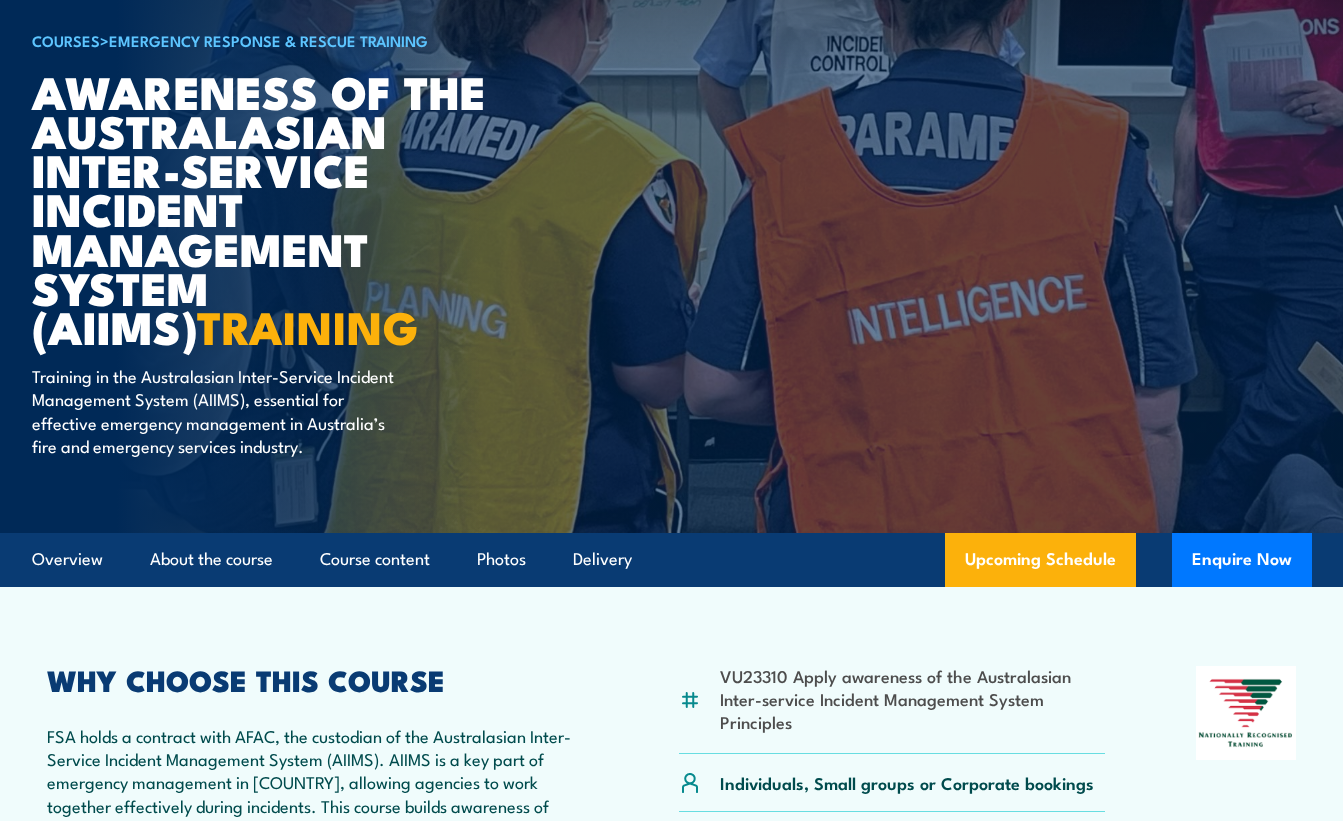 scroll, scrollTop: 0, scrollLeft: 0, axis: both 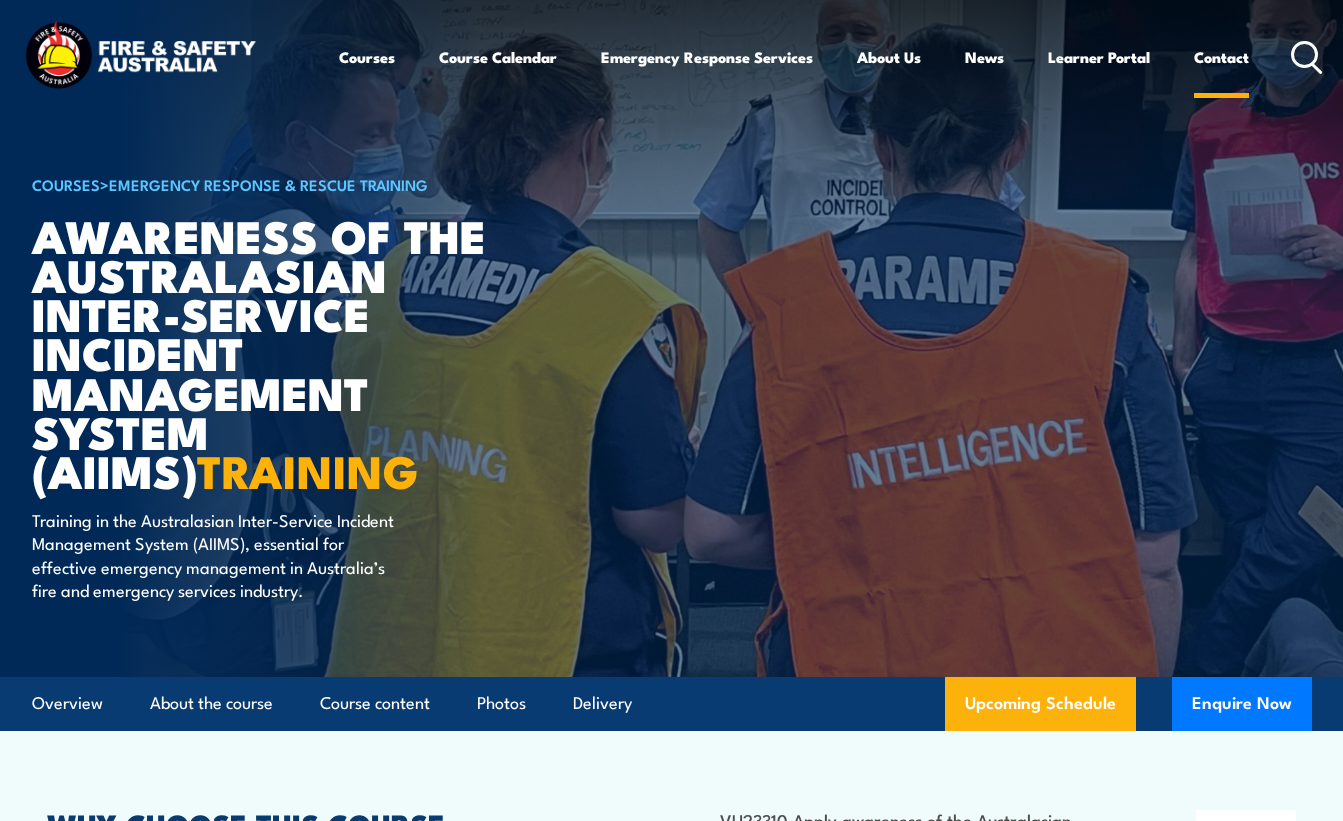 click on "Contact" at bounding box center [1221, 57] 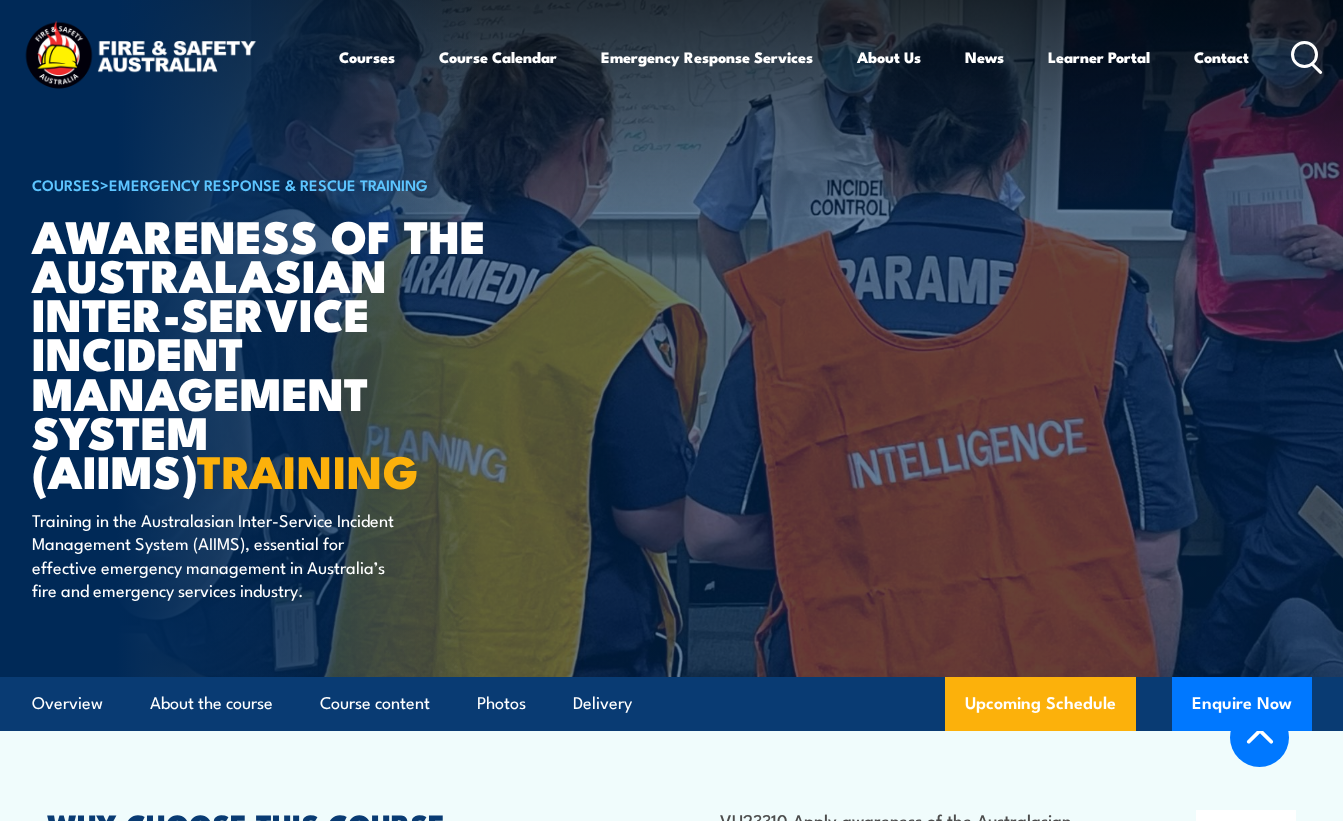 scroll, scrollTop: 1851, scrollLeft: 0, axis: vertical 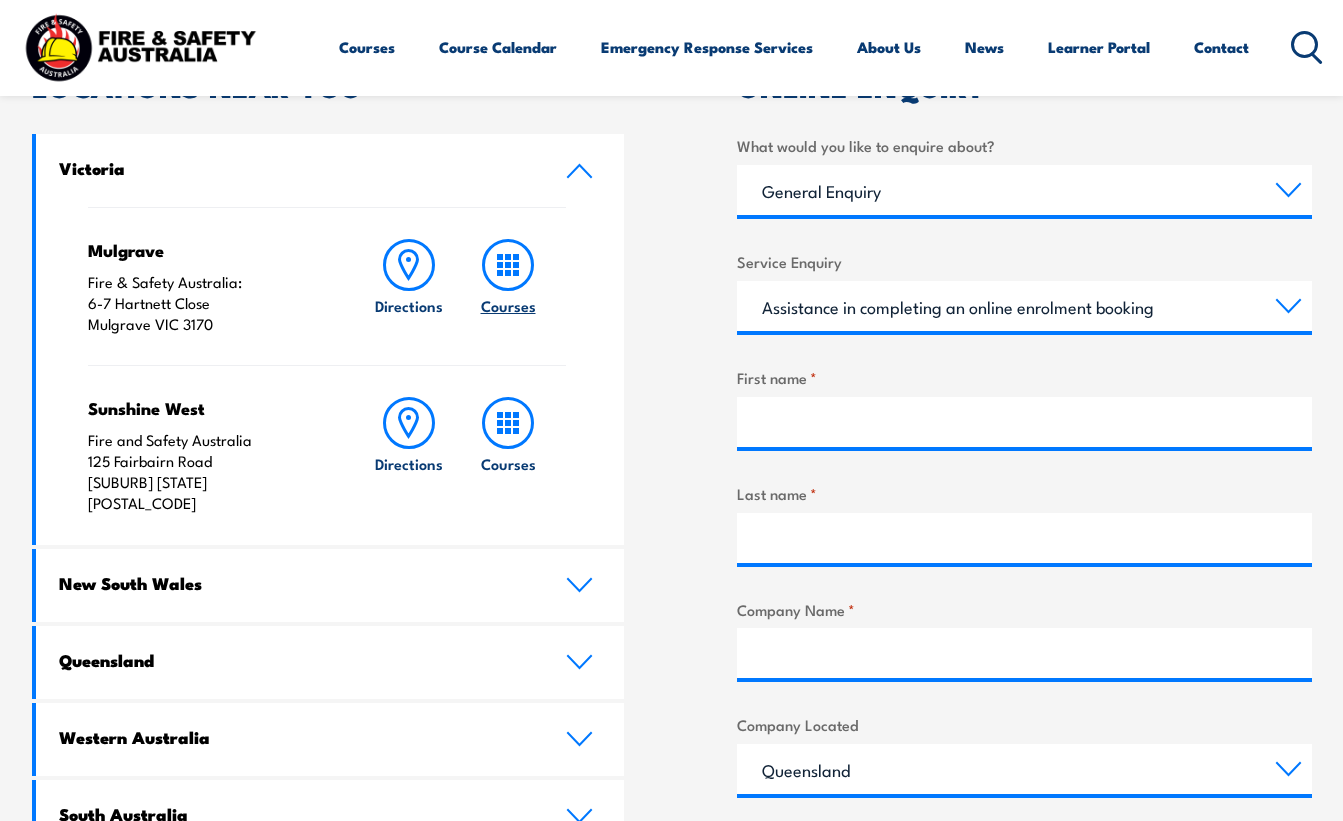 click 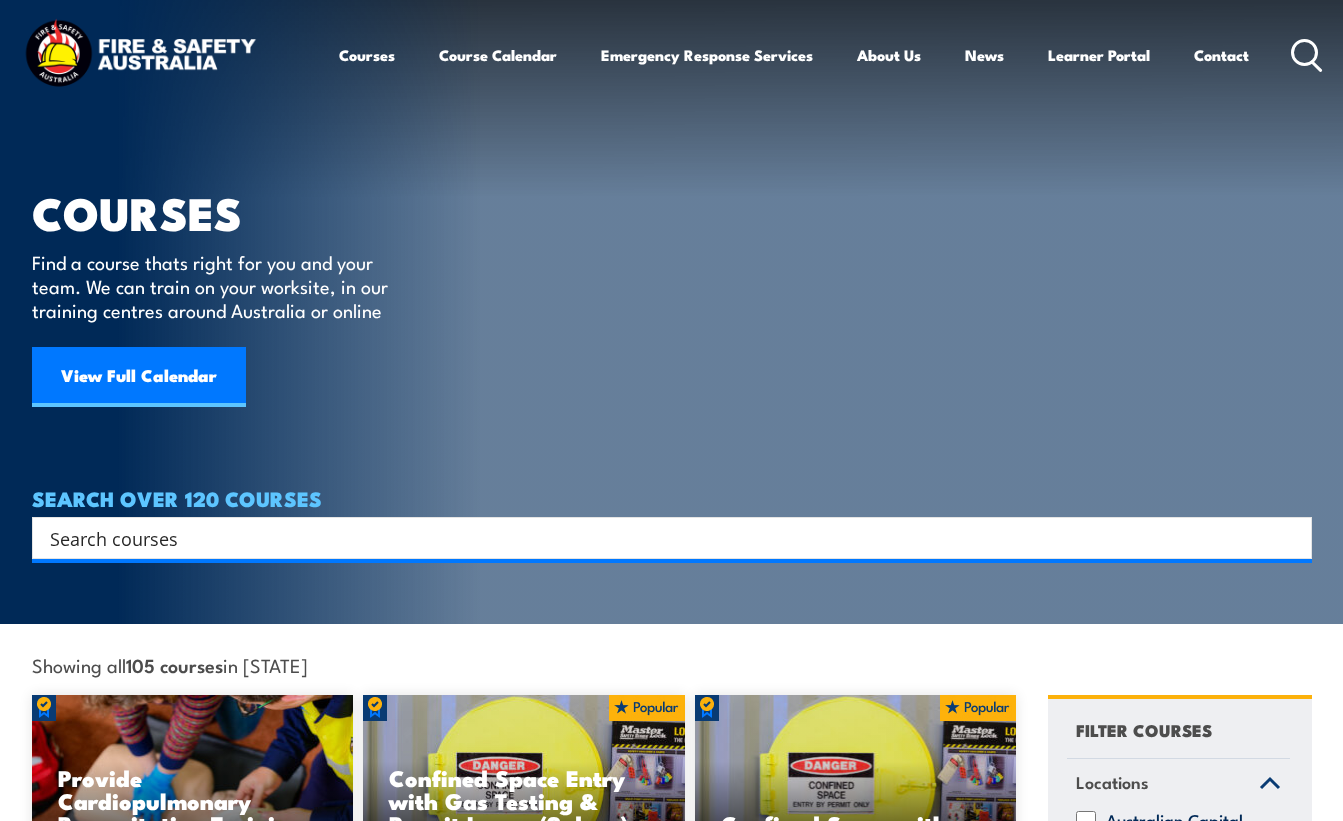 scroll, scrollTop: 0, scrollLeft: 0, axis: both 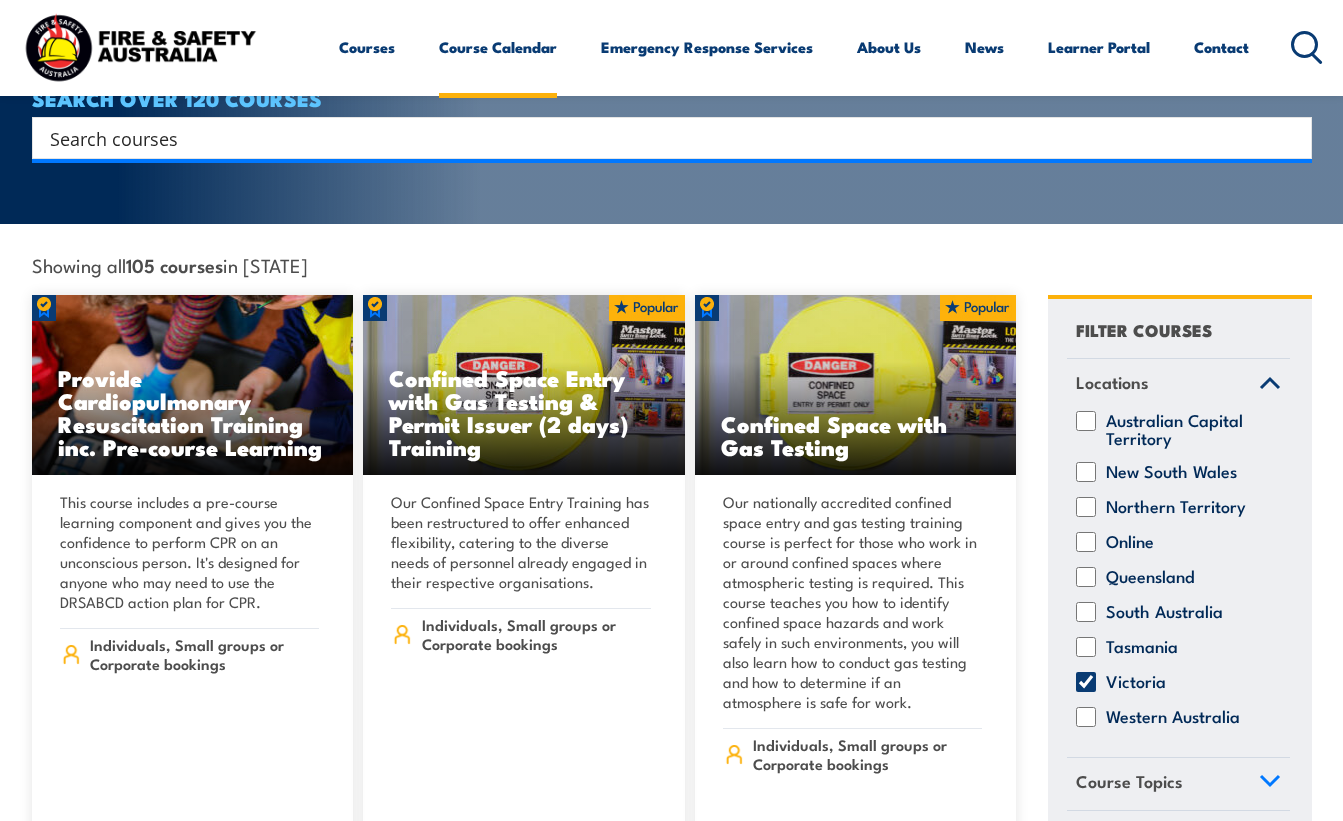 click on "Course Calendar" at bounding box center (498, 47) 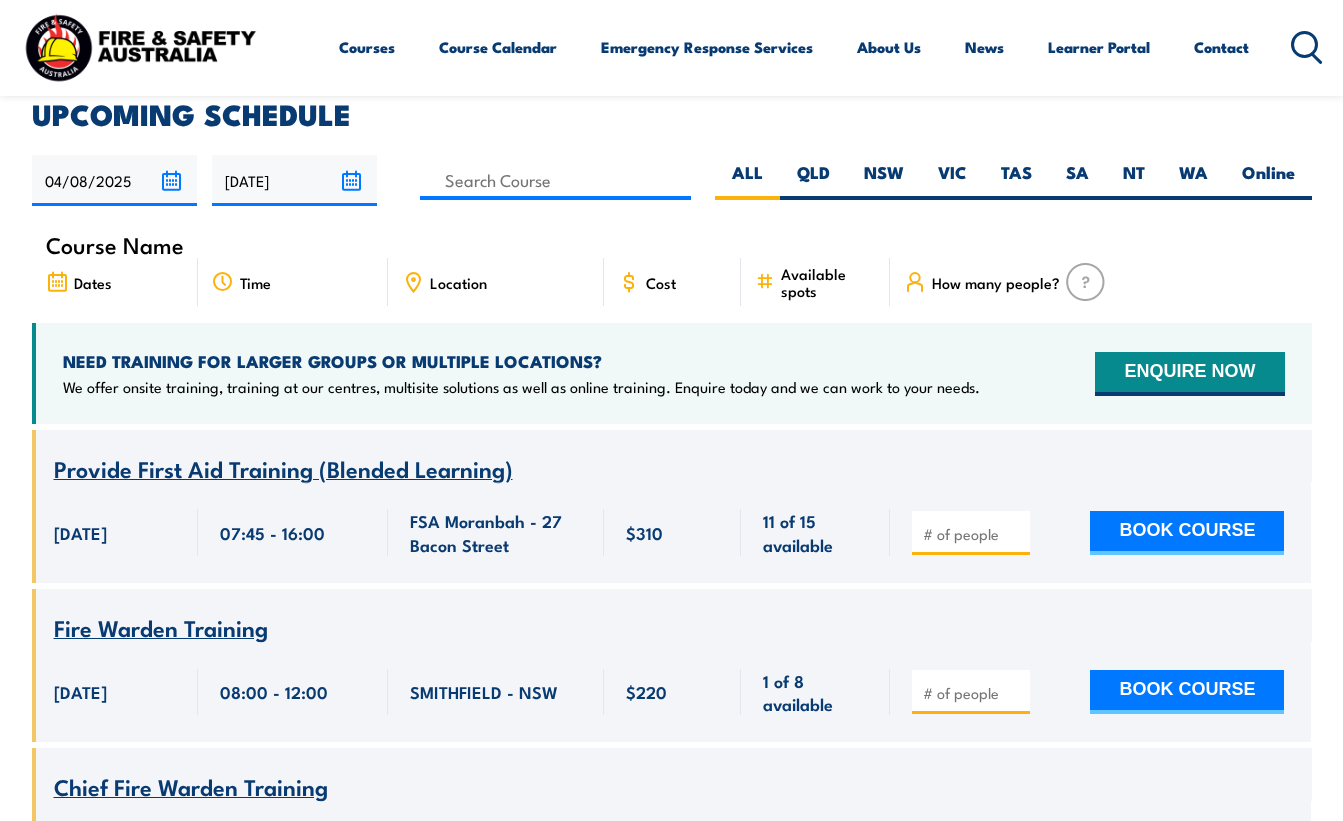 scroll, scrollTop: 700, scrollLeft: 0, axis: vertical 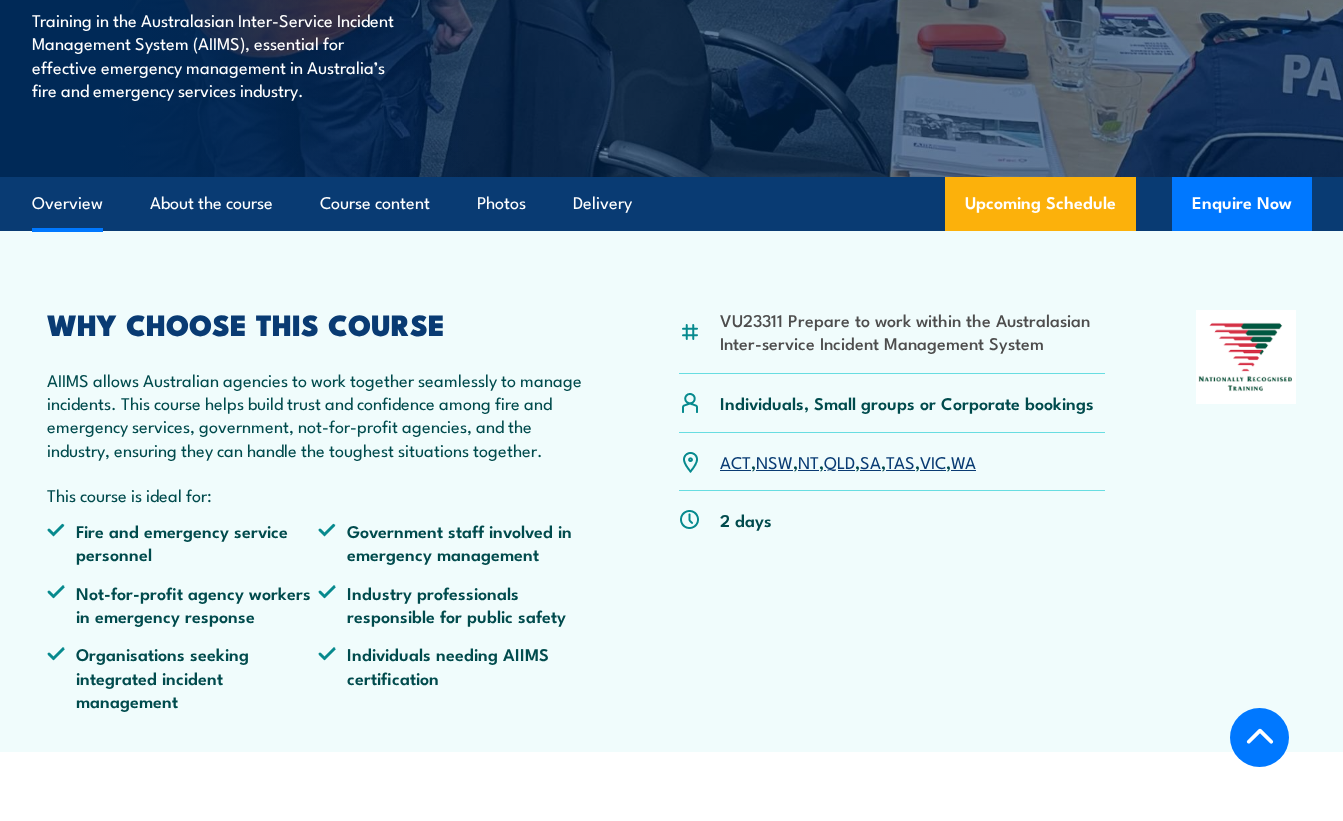 click on "AIIMS allows Australian agencies to work together seamlessly to manage incidents. This course helps build trust and confidence among fire and emergency services, government, not-for-profit agencies, and the industry, ensuring they can handle the toughest situations together." at bounding box center (318, 415) 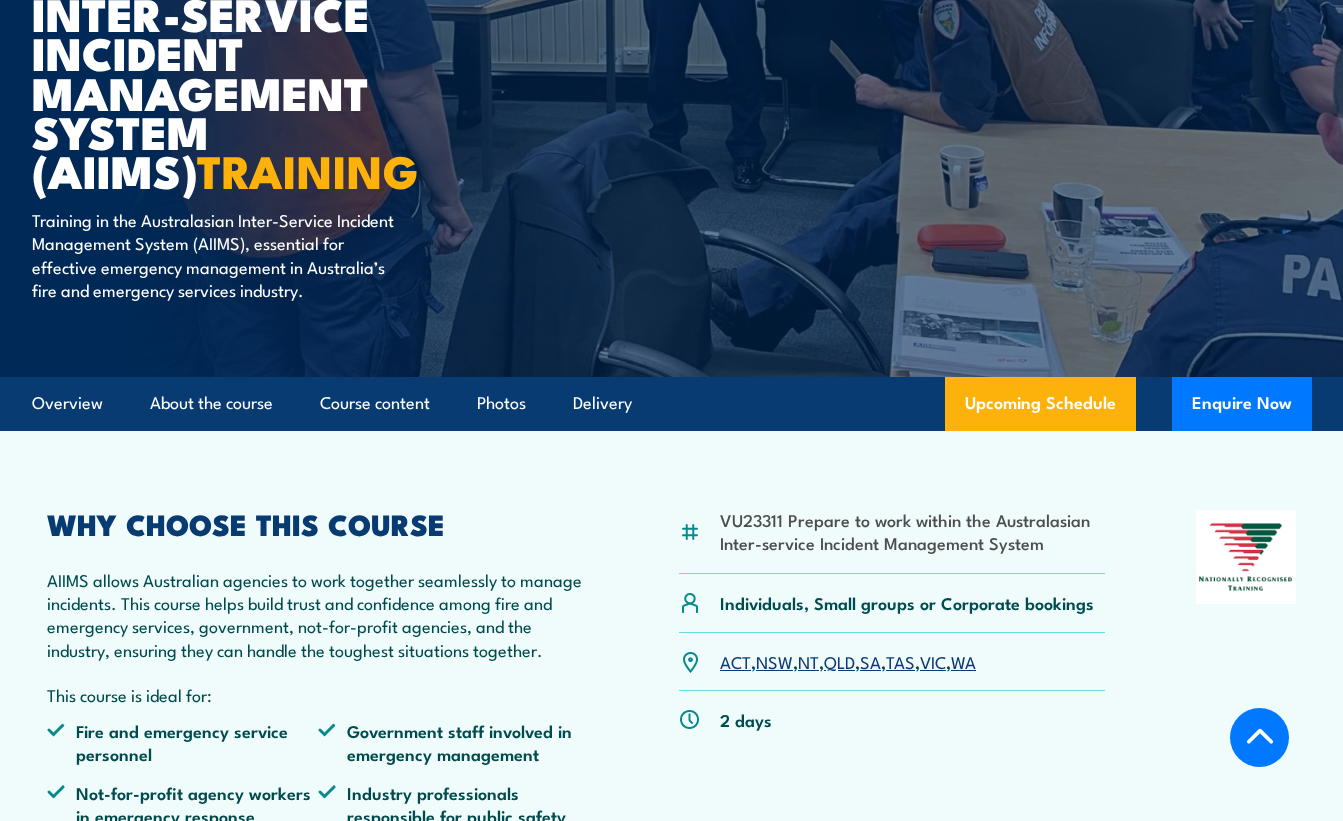 scroll, scrollTop: 400, scrollLeft: 0, axis: vertical 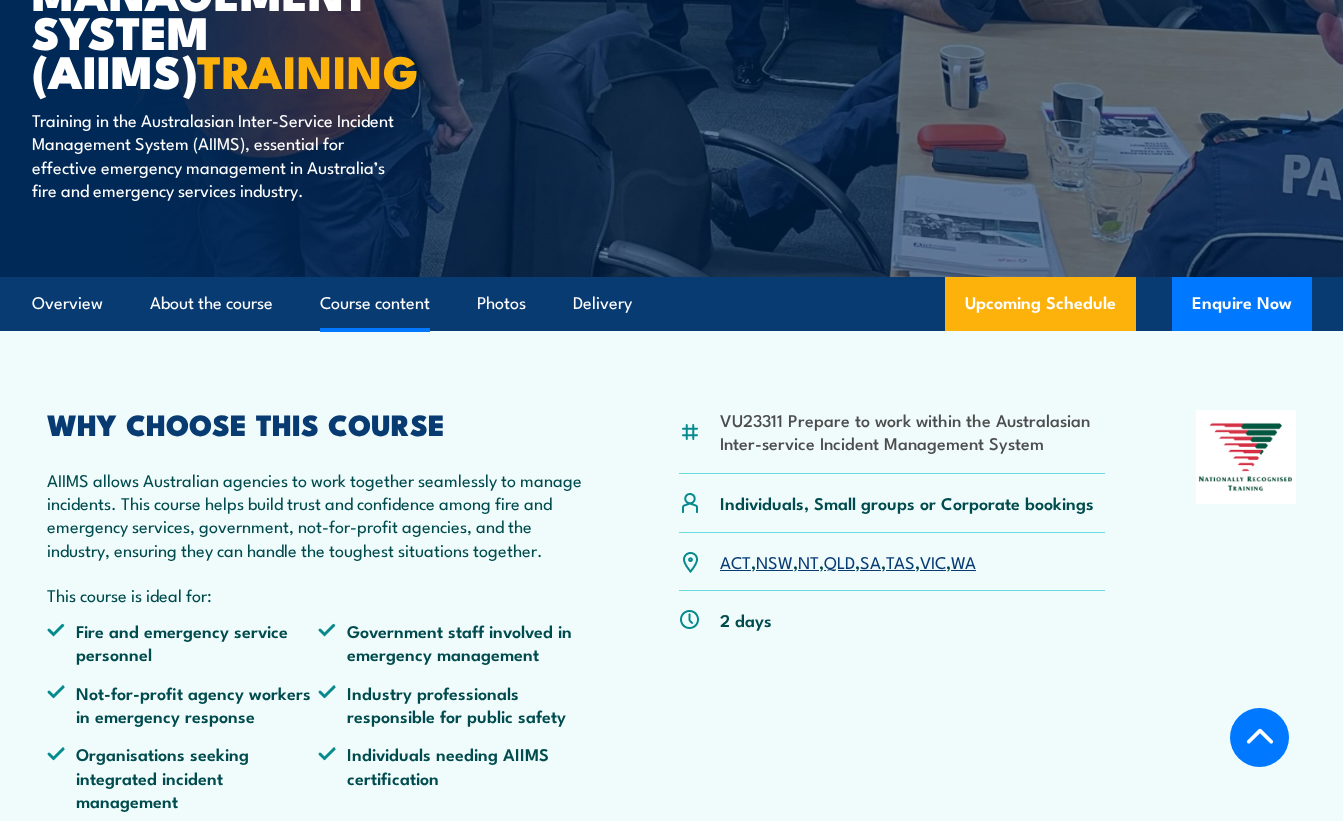 click on "Course content" at bounding box center [375, 303] 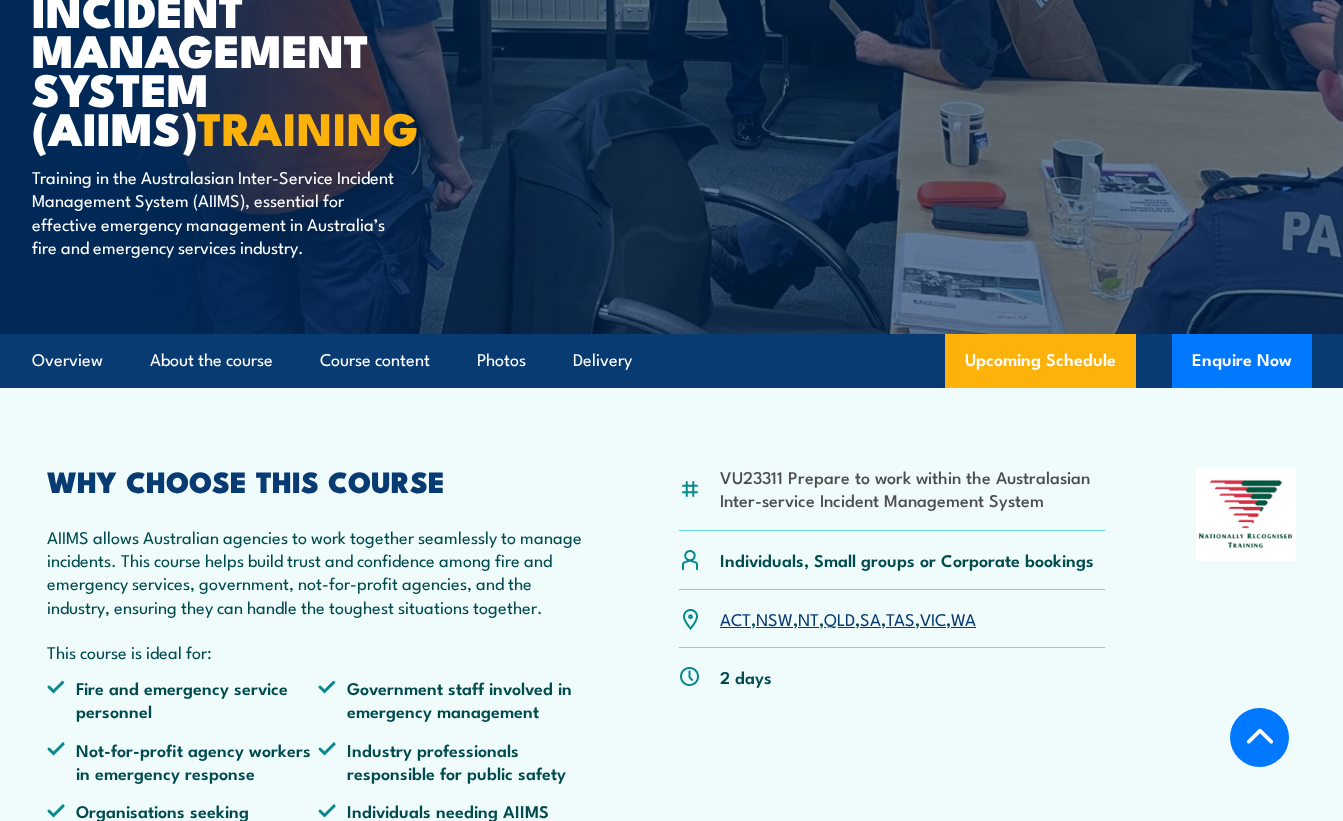 scroll, scrollTop: 43, scrollLeft: 0, axis: vertical 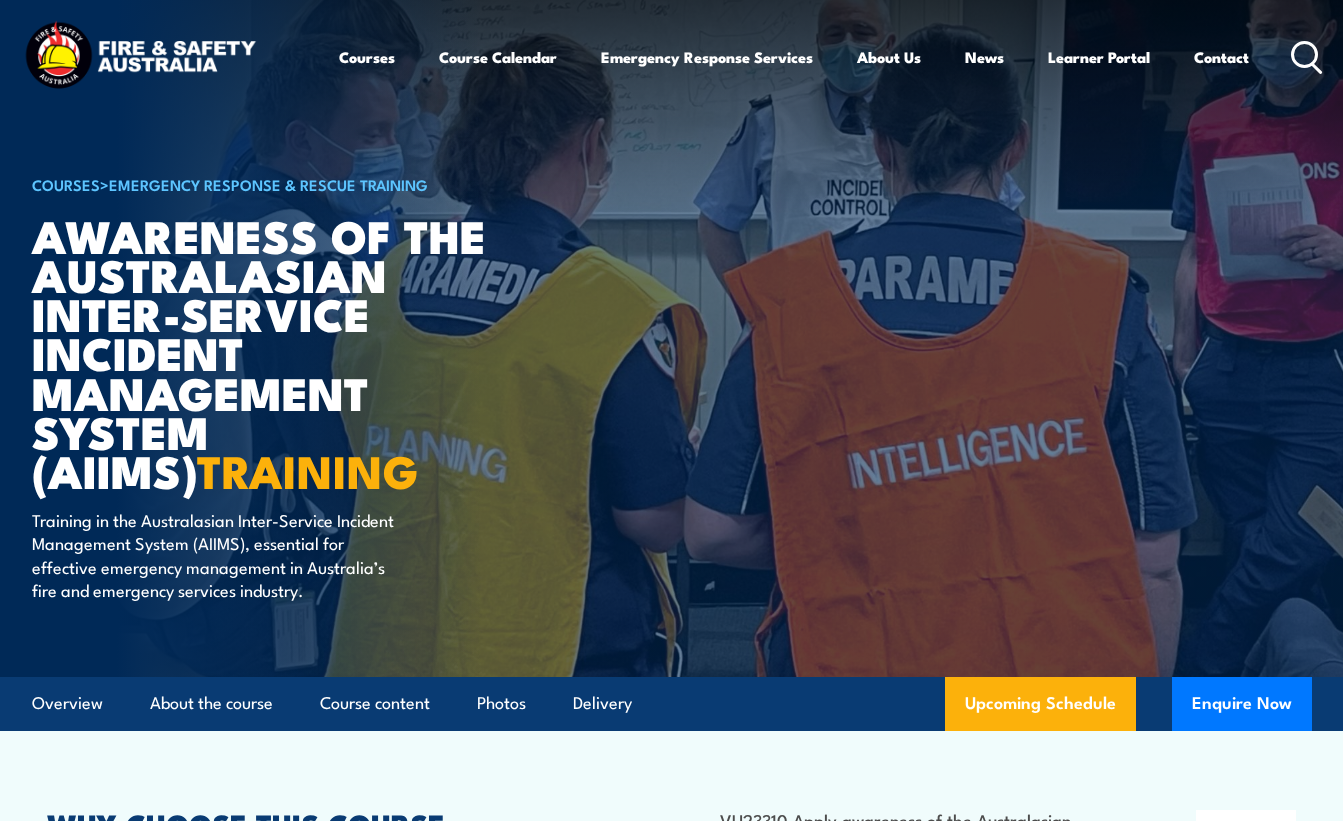 drag, startPoint x: 1236, startPoint y: 289, endPoint x: 1249, endPoint y: 281, distance: 15.264338 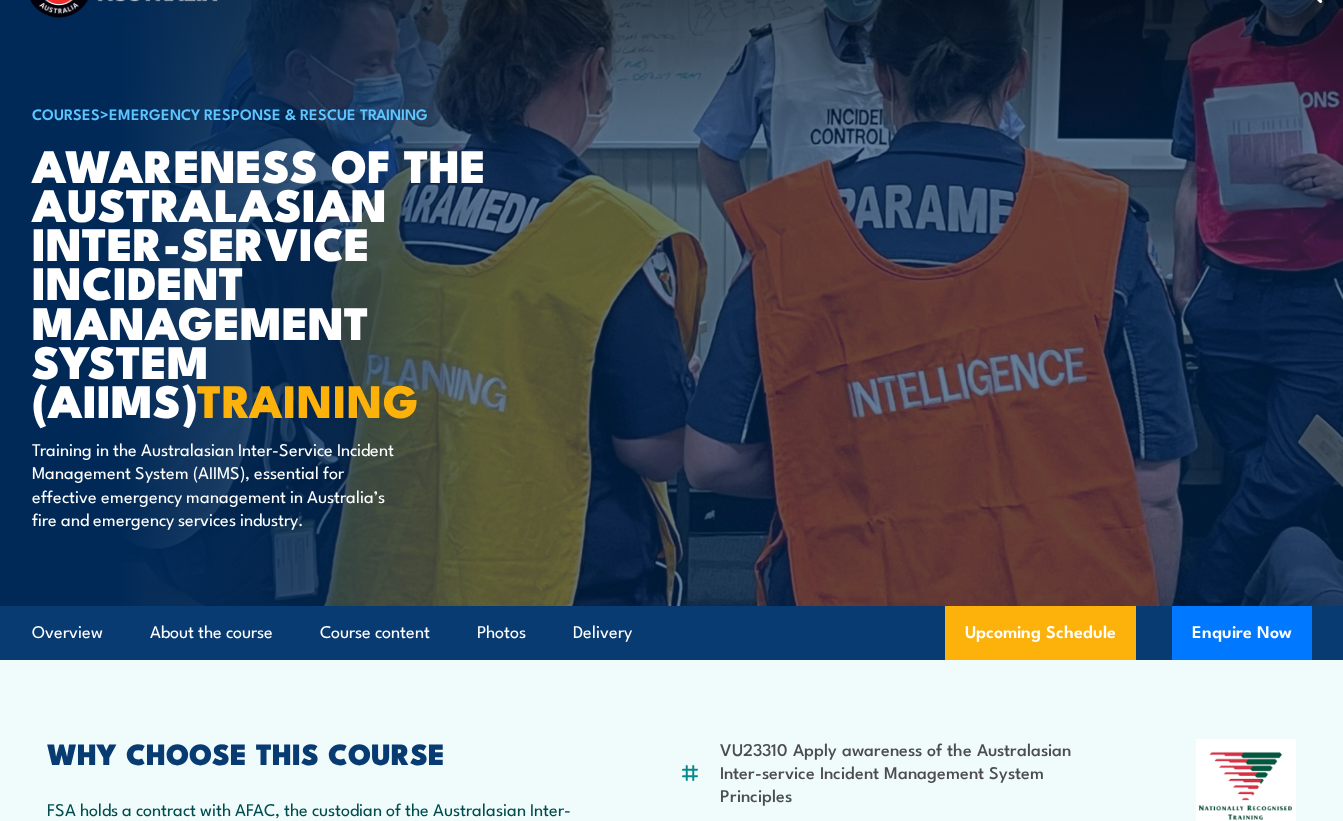 scroll, scrollTop: 0, scrollLeft: 0, axis: both 